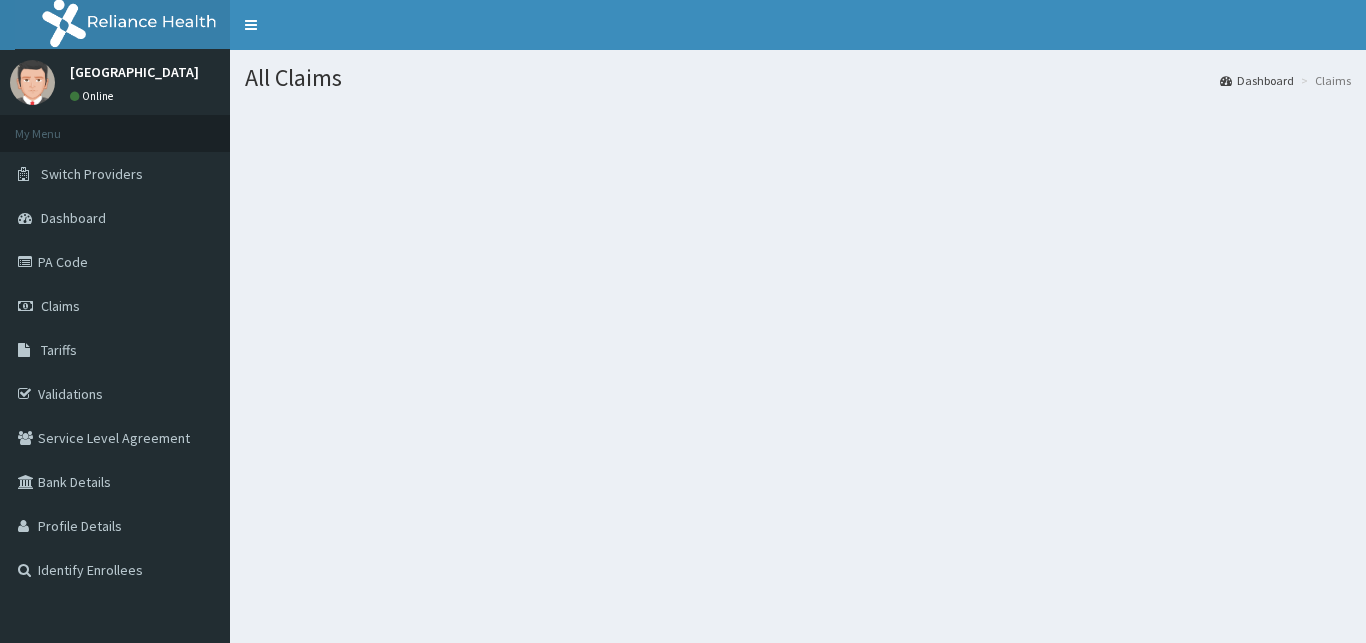 scroll, scrollTop: 0, scrollLeft: 0, axis: both 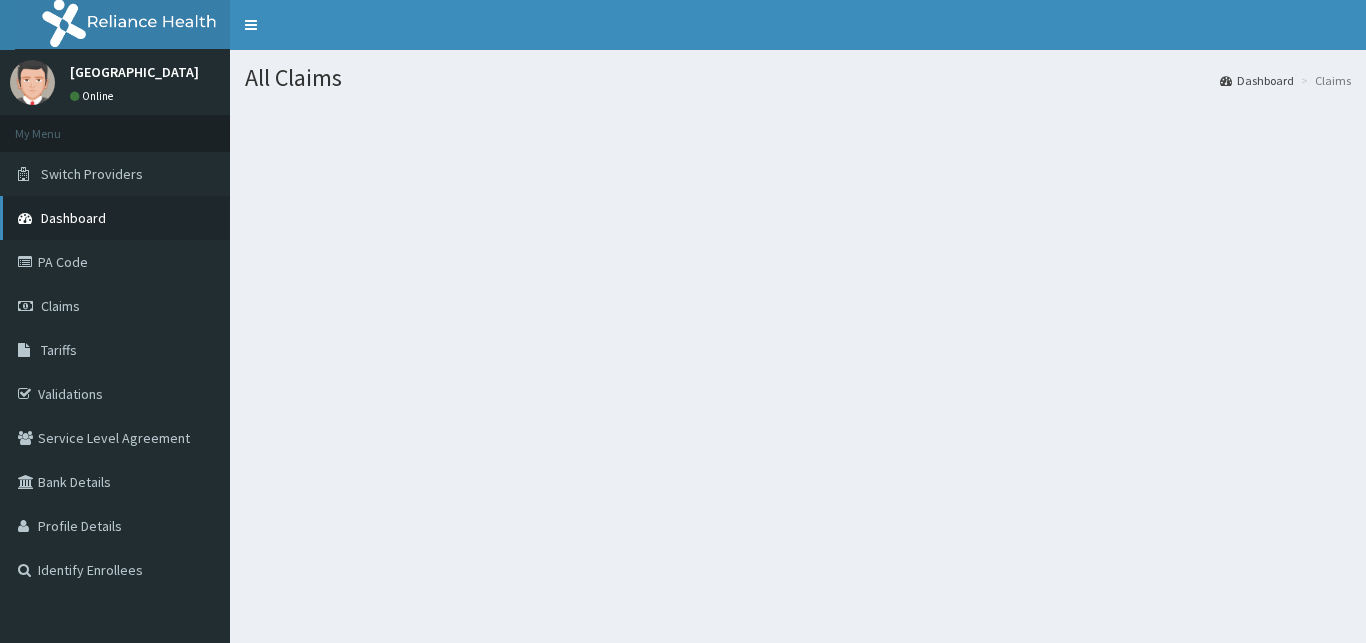 click on "Dashboard" at bounding box center [73, 218] 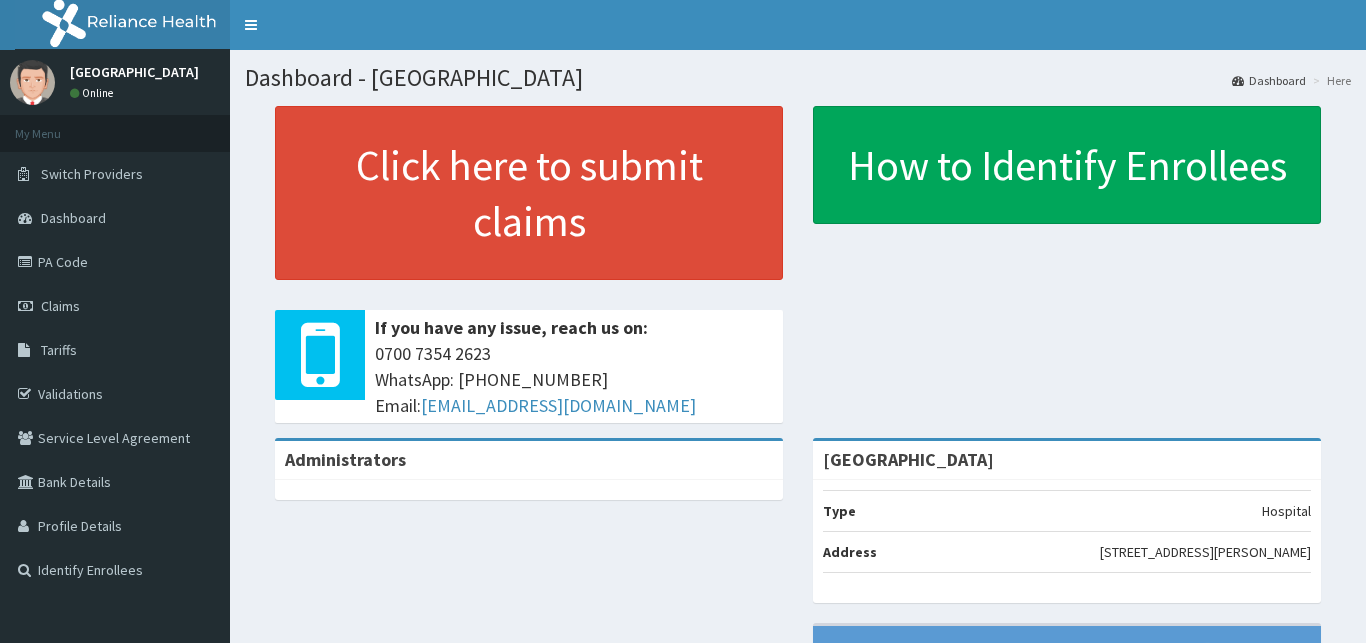 scroll, scrollTop: 0, scrollLeft: 0, axis: both 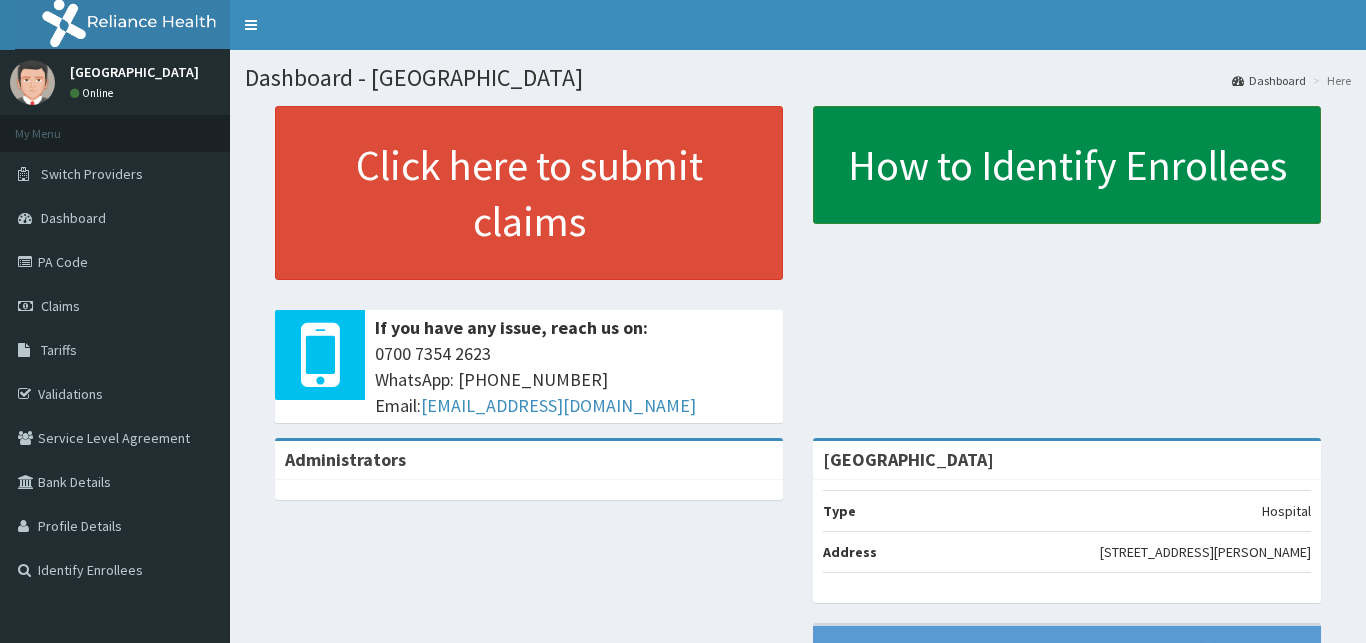 click on "How to Identify Enrollees" at bounding box center (1067, 165) 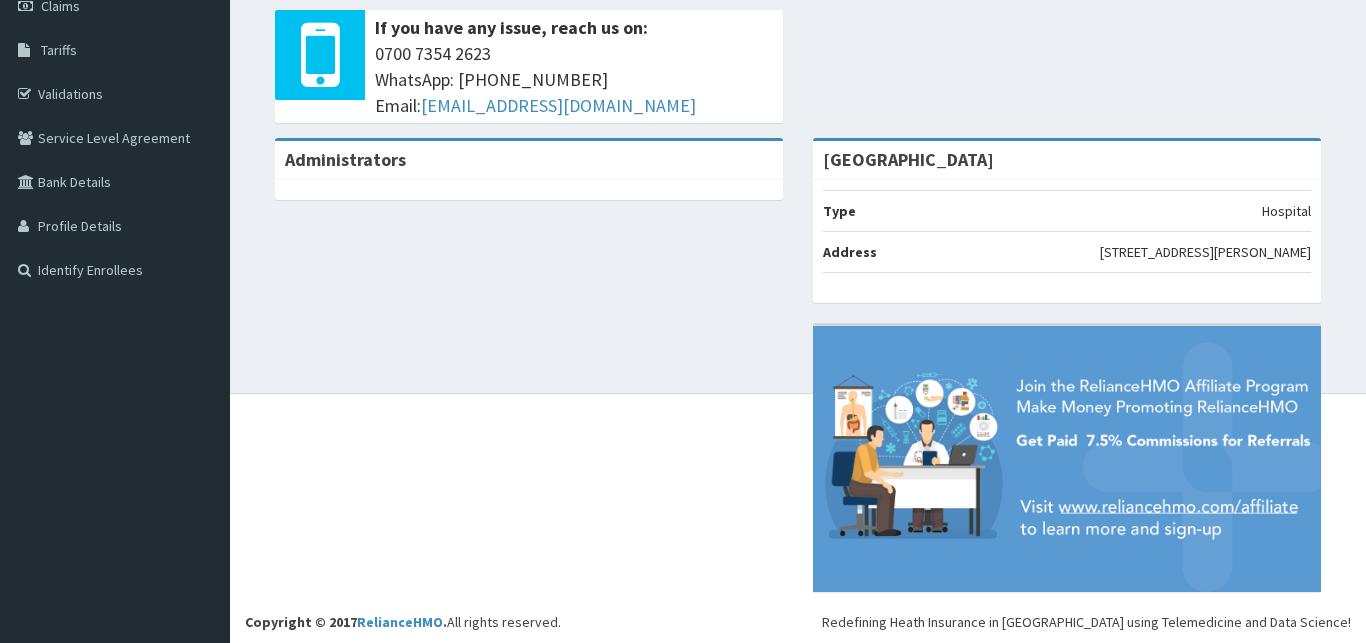 scroll, scrollTop: 192, scrollLeft: 0, axis: vertical 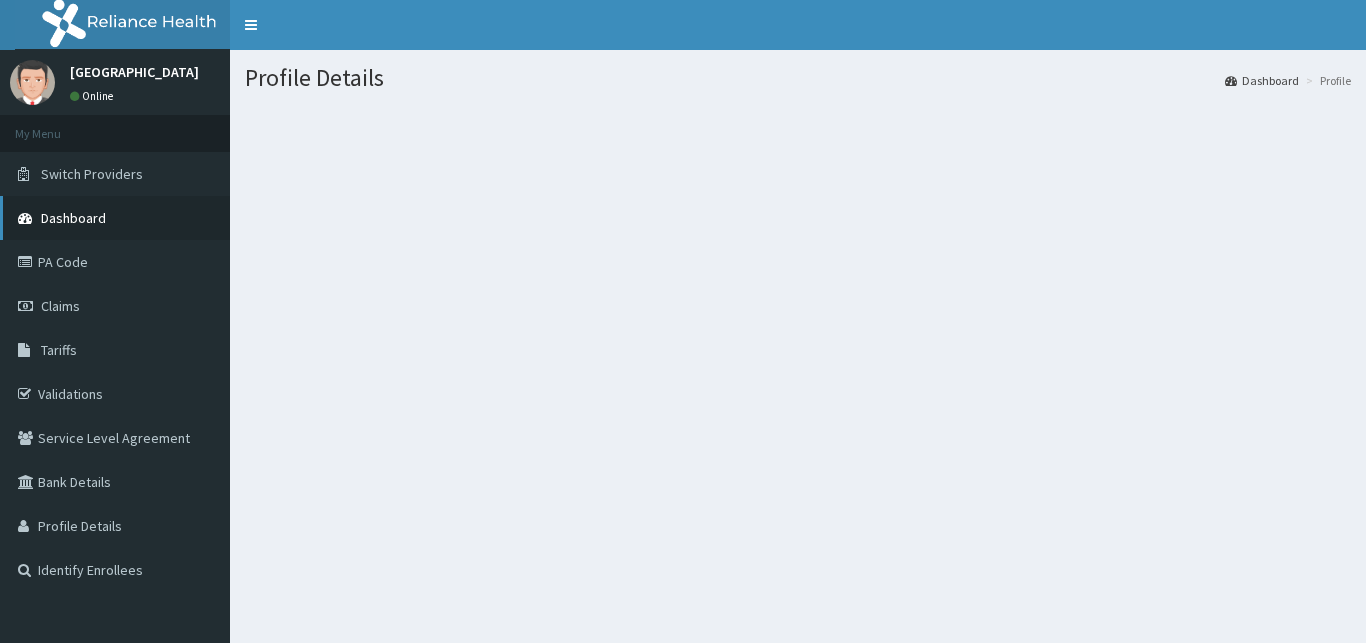 click on "Dashboard" at bounding box center (73, 218) 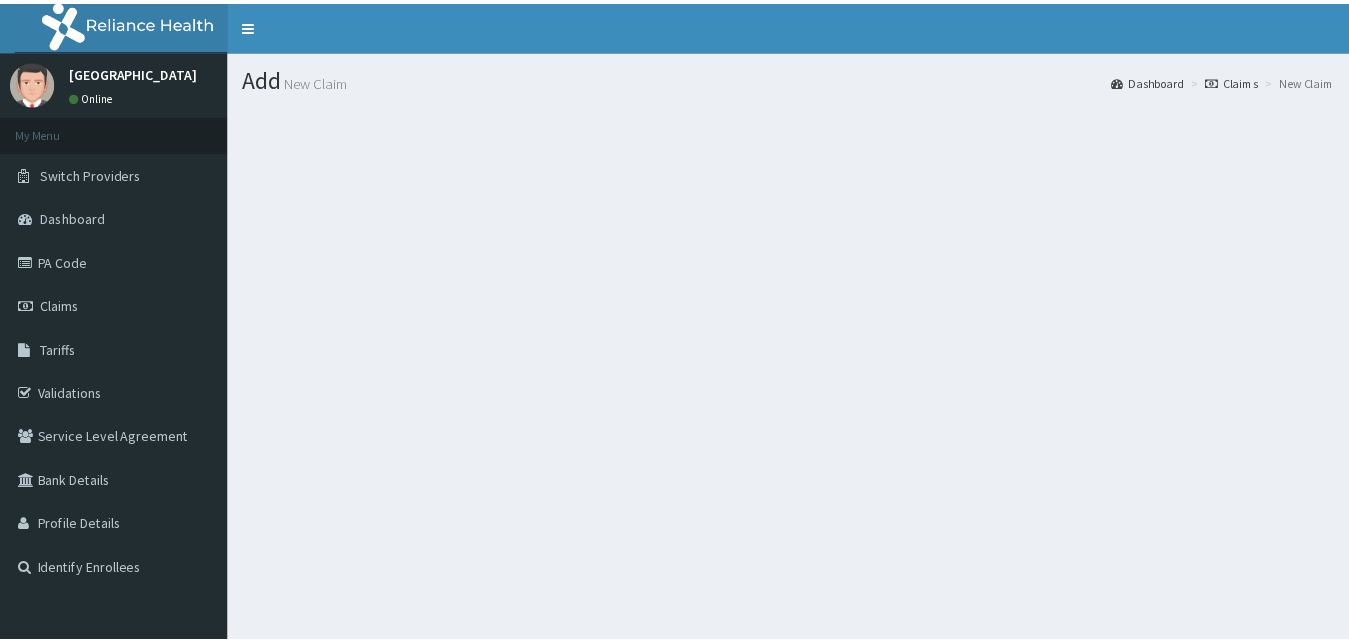 scroll, scrollTop: 0, scrollLeft: 0, axis: both 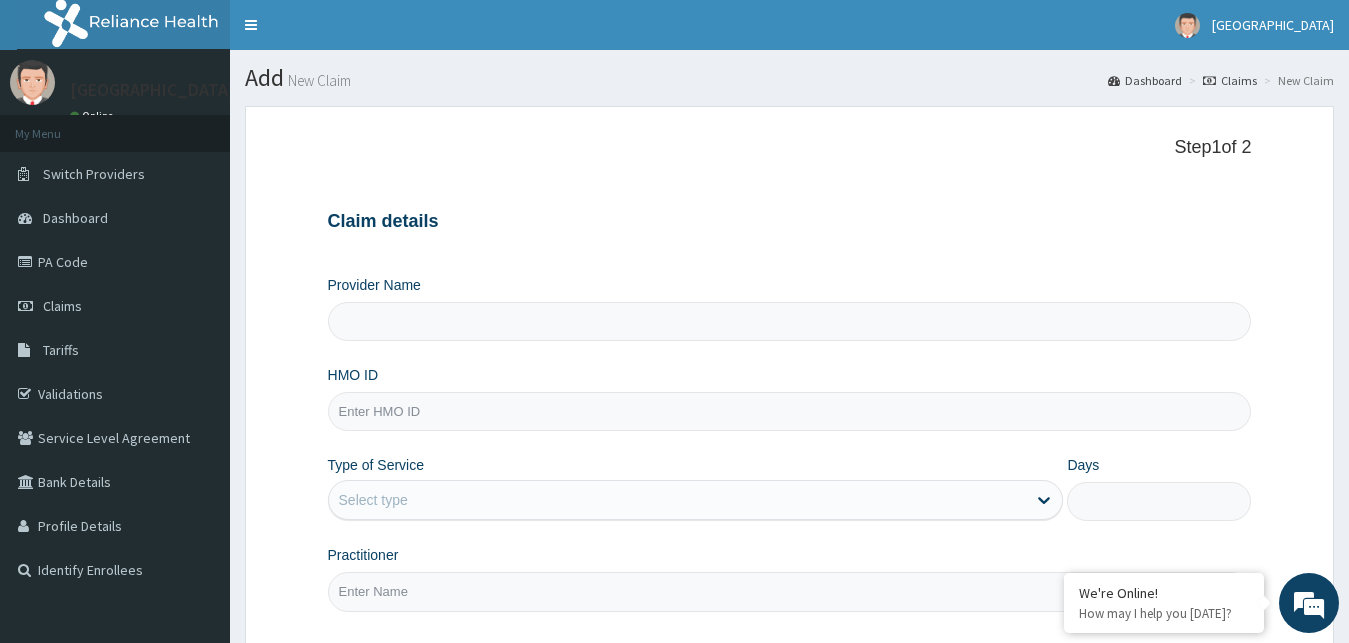 type on "[GEOGRAPHIC_DATA]" 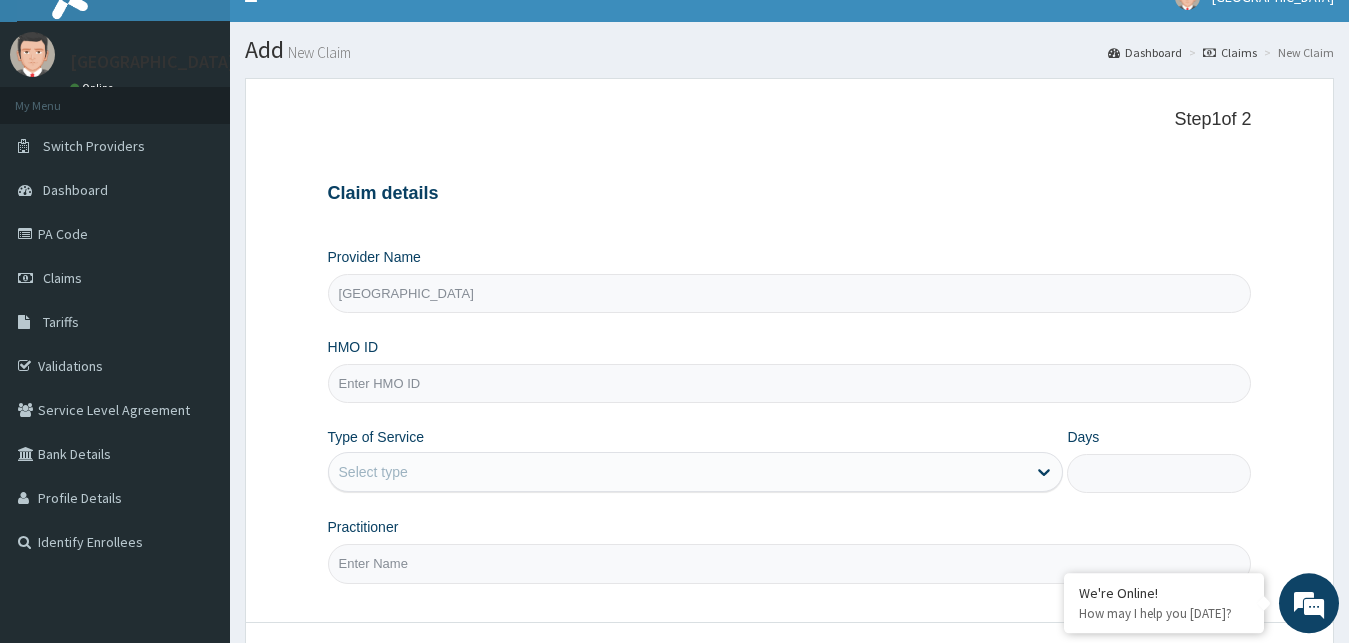 scroll, scrollTop: 0, scrollLeft: 0, axis: both 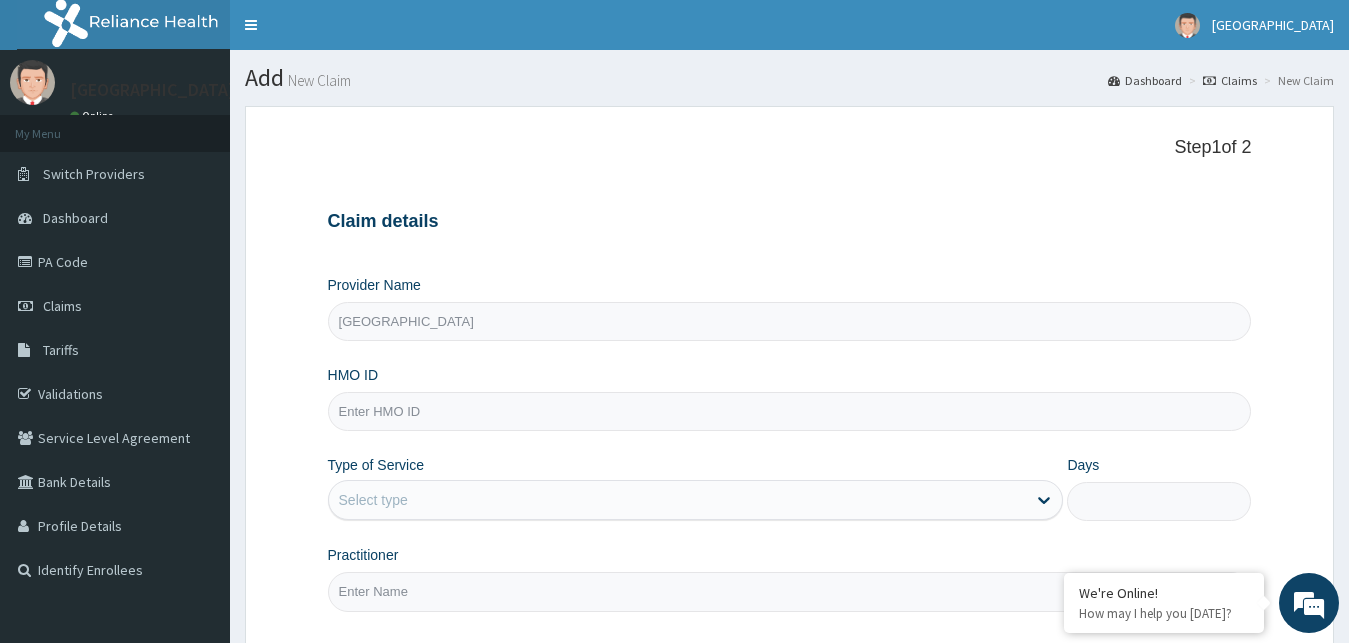 click on "[GEOGRAPHIC_DATA]" at bounding box center [790, 321] 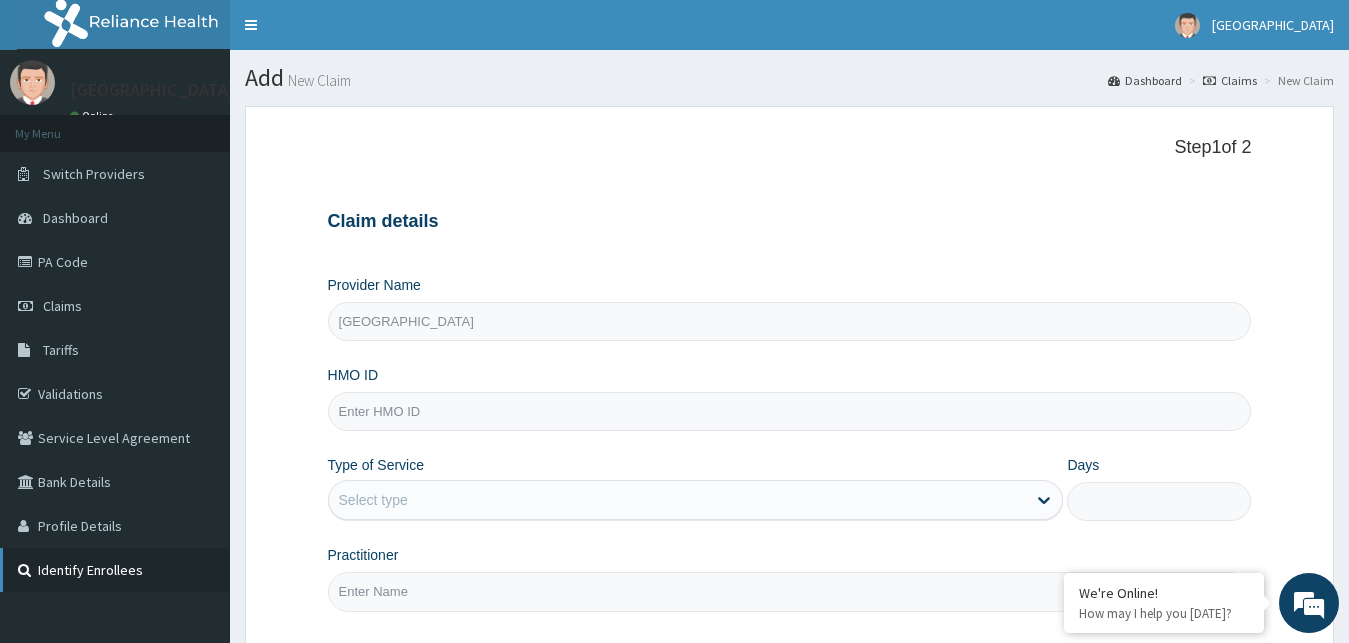 click on "Identify Enrollees" at bounding box center [115, 570] 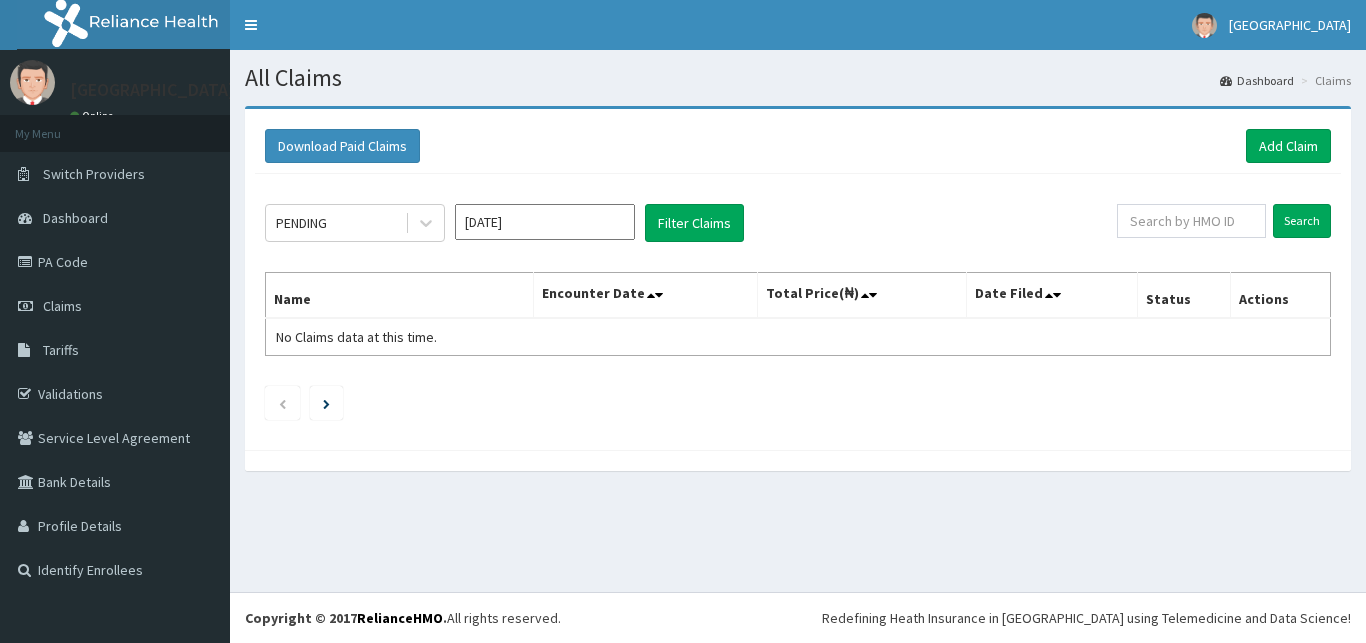 scroll, scrollTop: 0, scrollLeft: 0, axis: both 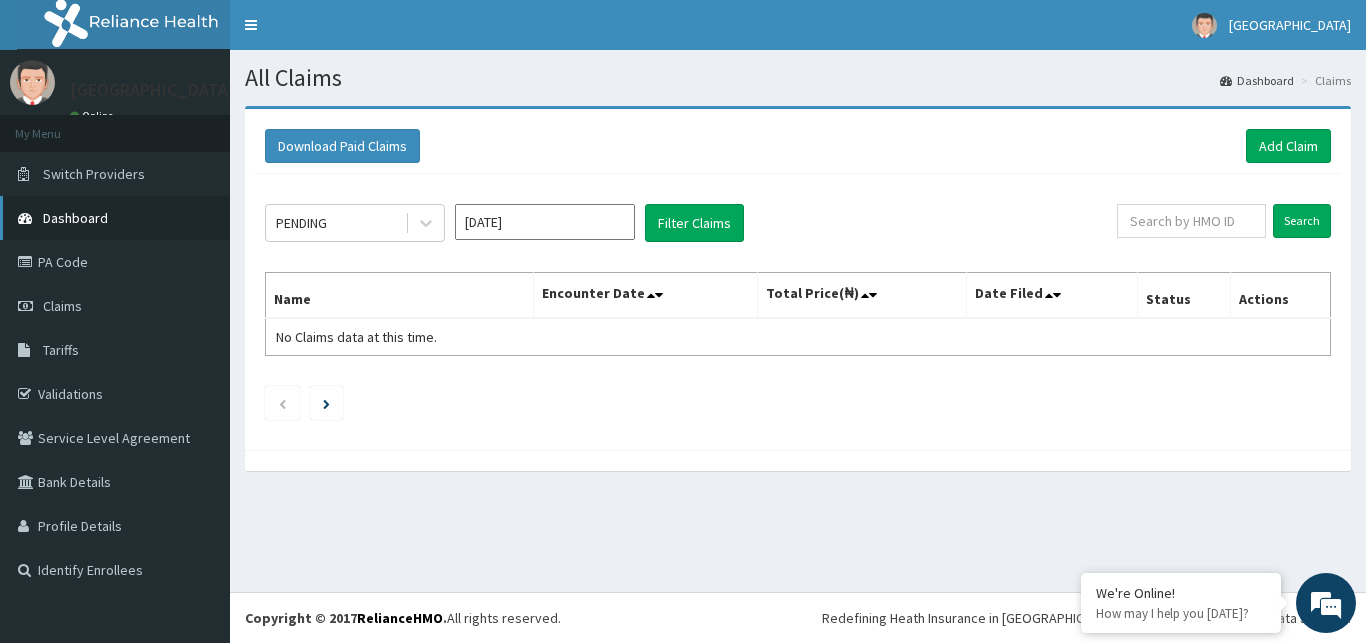 click on "Dashboard" at bounding box center (75, 218) 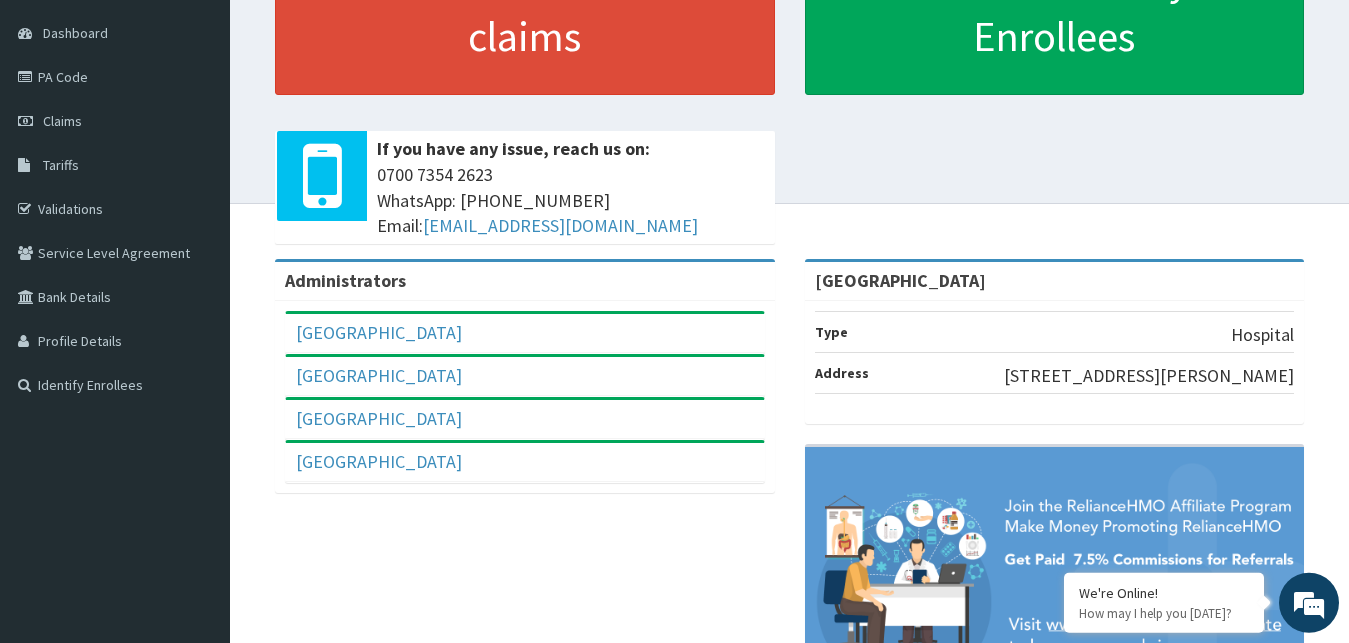 scroll, scrollTop: 101, scrollLeft: 0, axis: vertical 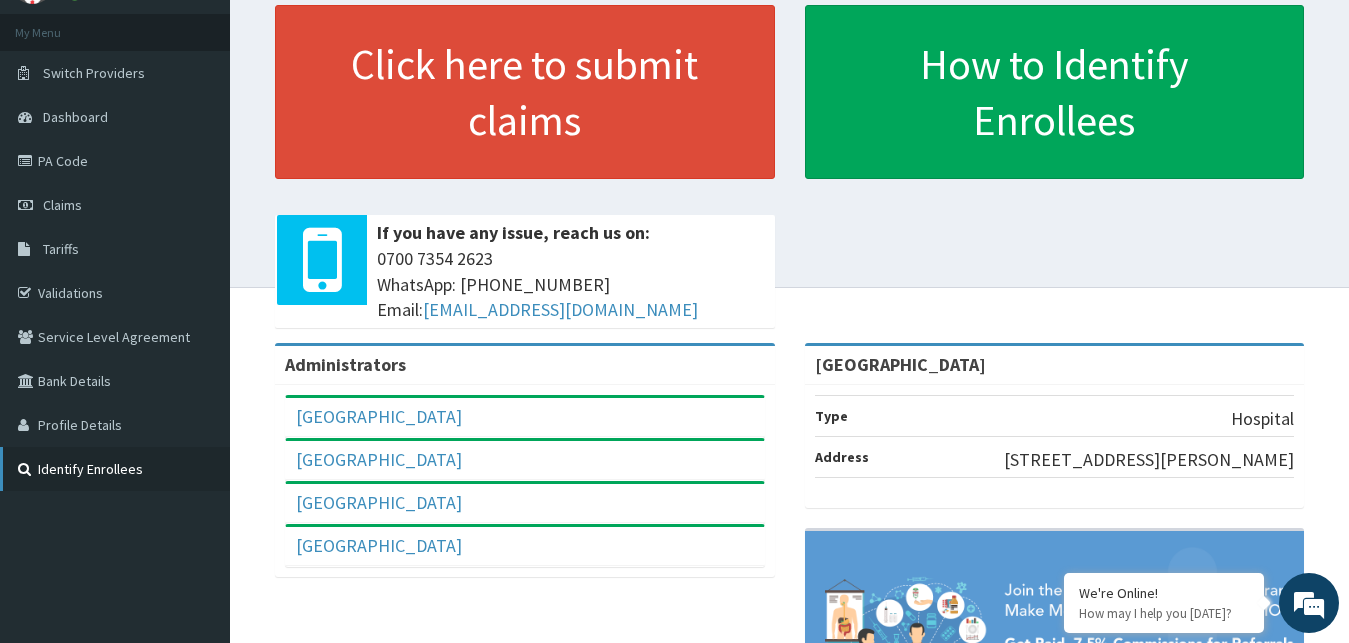 click on "Identify Enrollees" at bounding box center (115, 469) 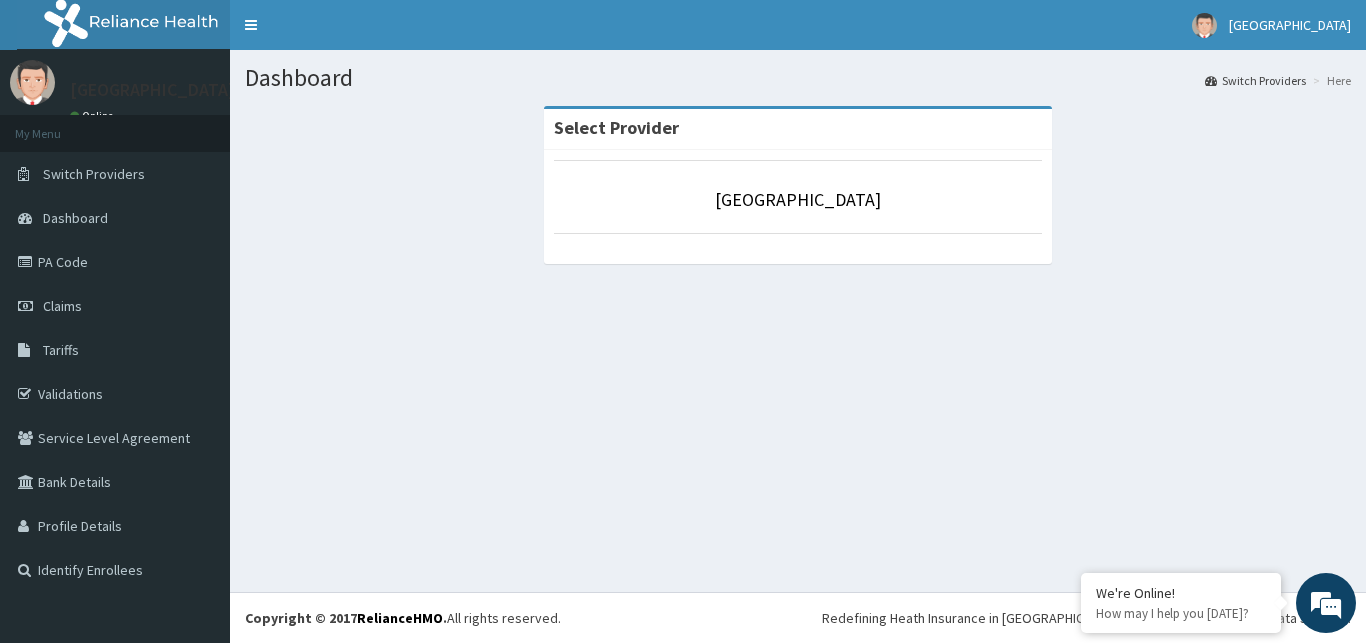 scroll, scrollTop: 0, scrollLeft: 0, axis: both 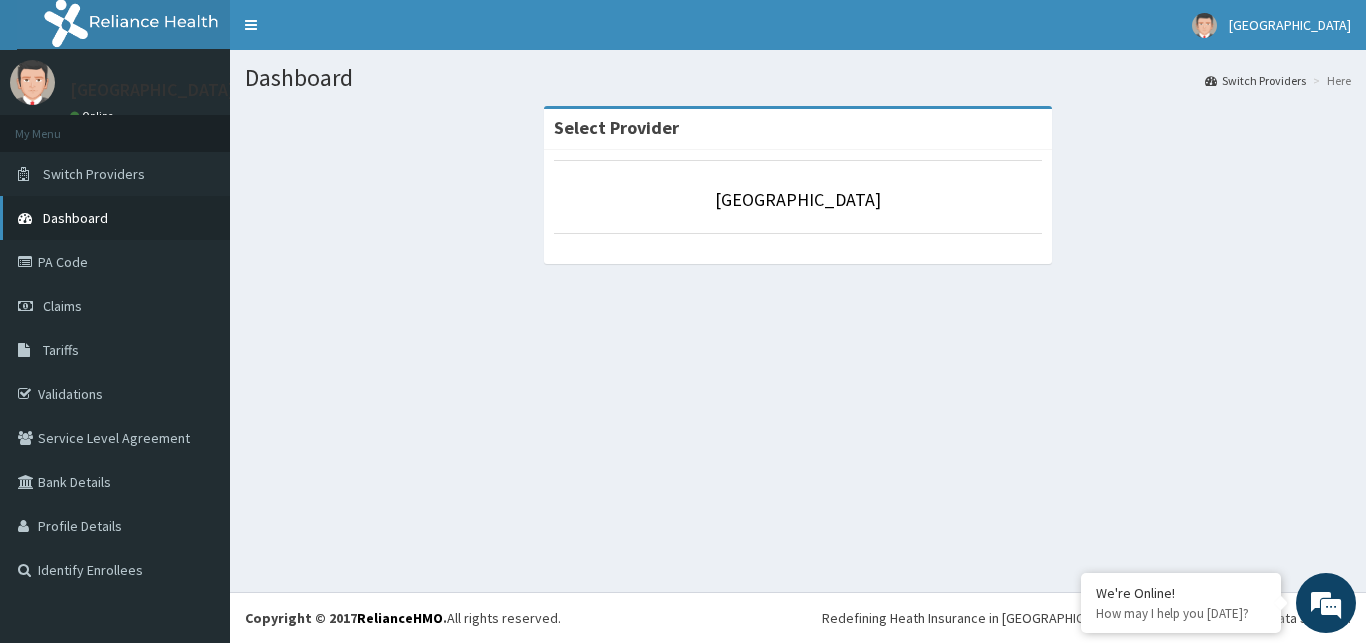 click on "Dashboard" at bounding box center (75, 218) 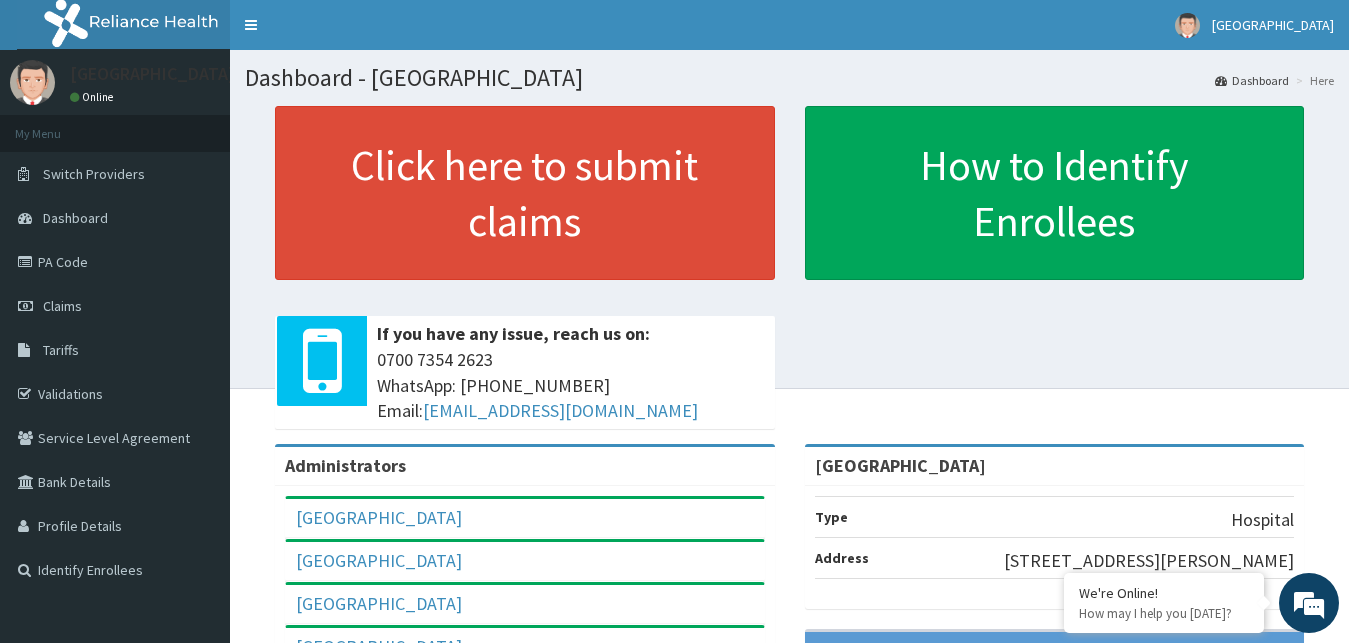 scroll, scrollTop: 0, scrollLeft: 0, axis: both 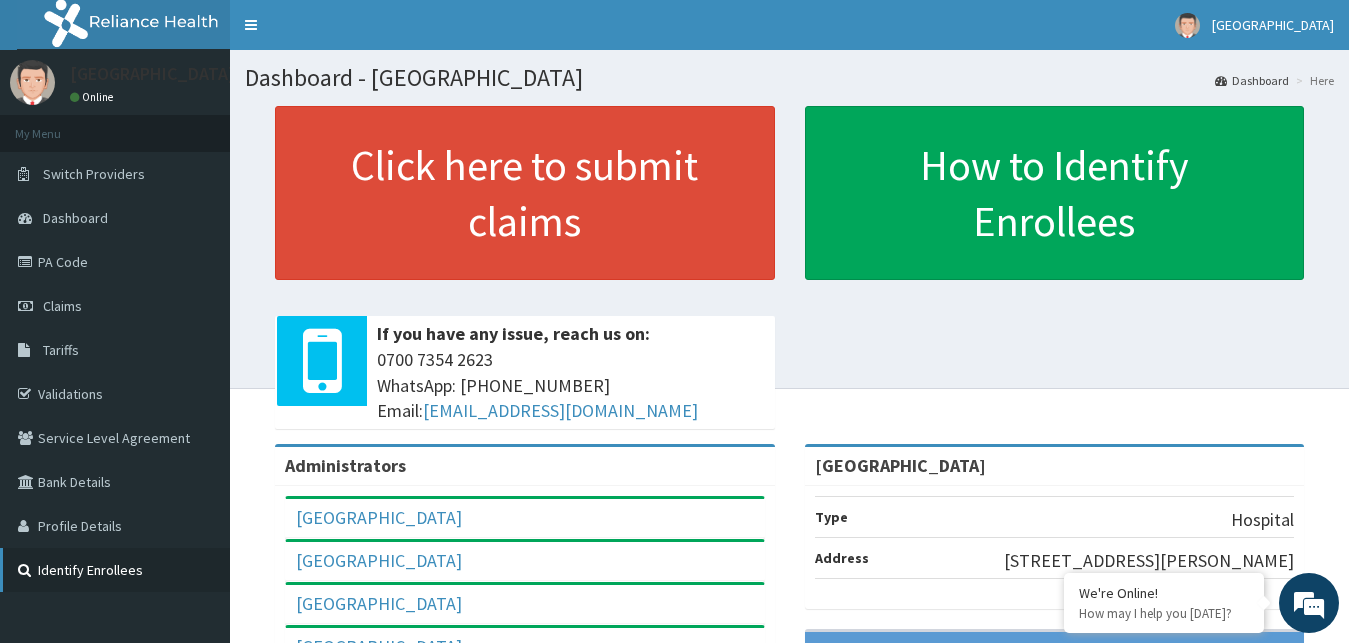 click on "Identify Enrollees" at bounding box center (115, 570) 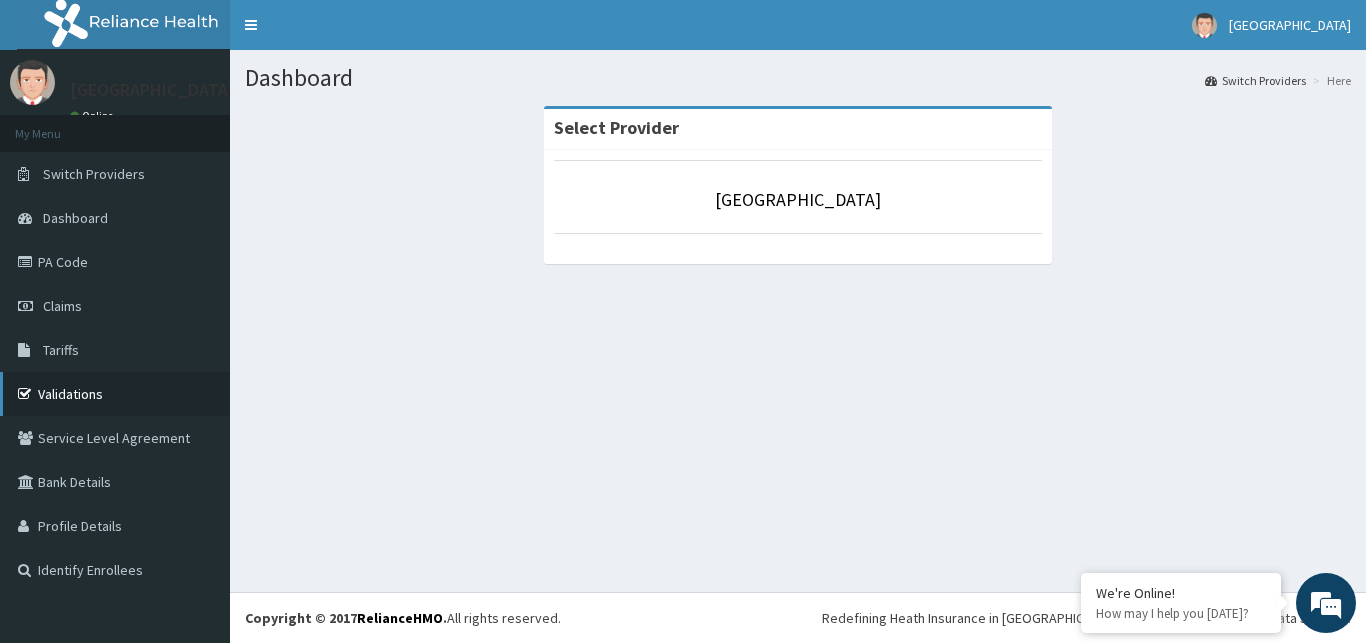scroll, scrollTop: 0, scrollLeft: 0, axis: both 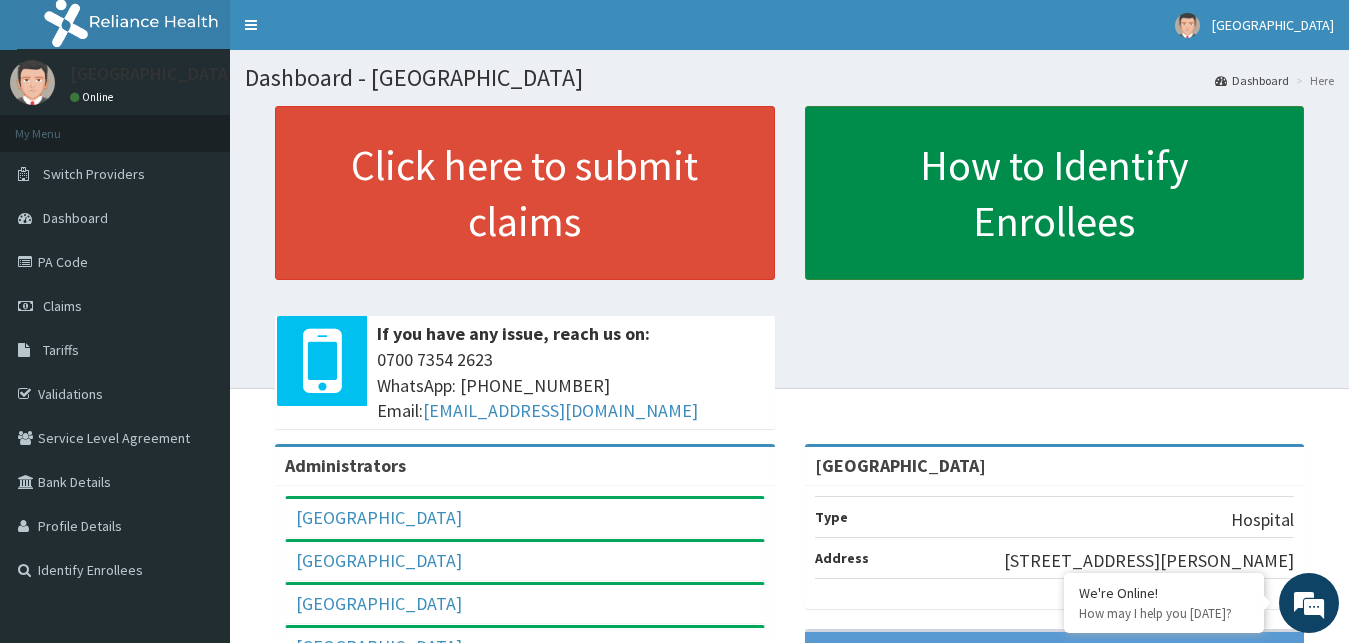 click on "How to Identify Enrollees" at bounding box center (1055, 193) 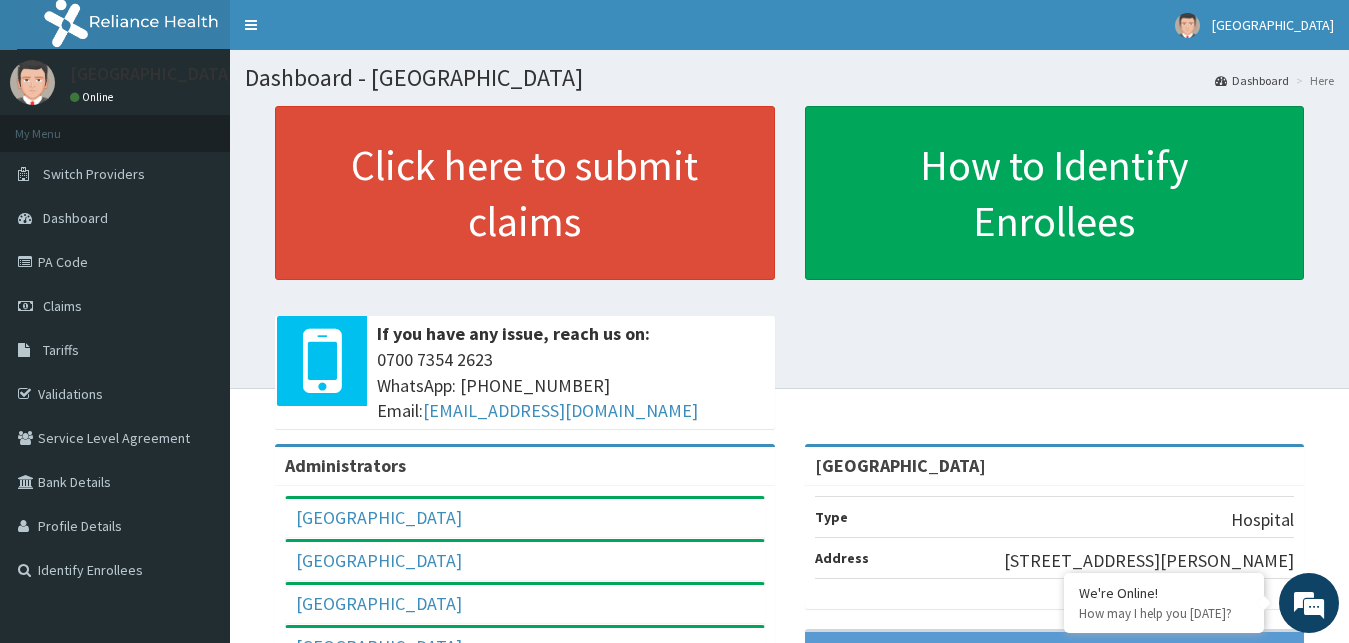 scroll, scrollTop: 0, scrollLeft: 0, axis: both 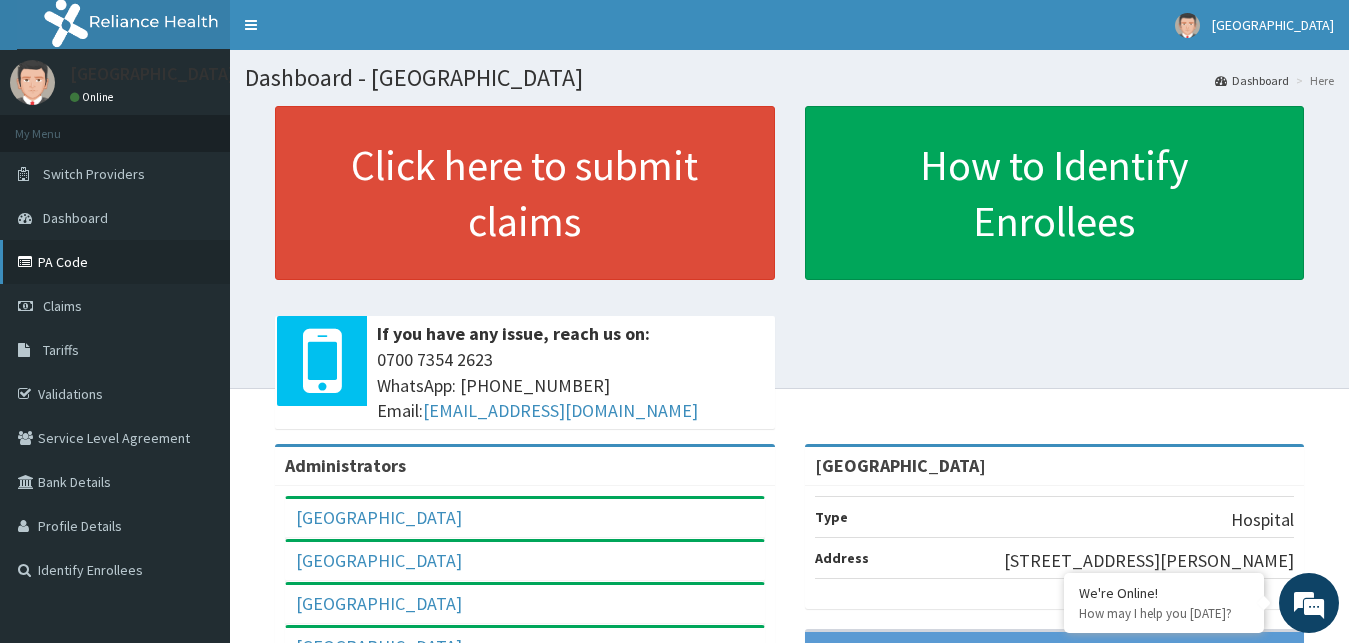 click on "PA Code" at bounding box center [115, 262] 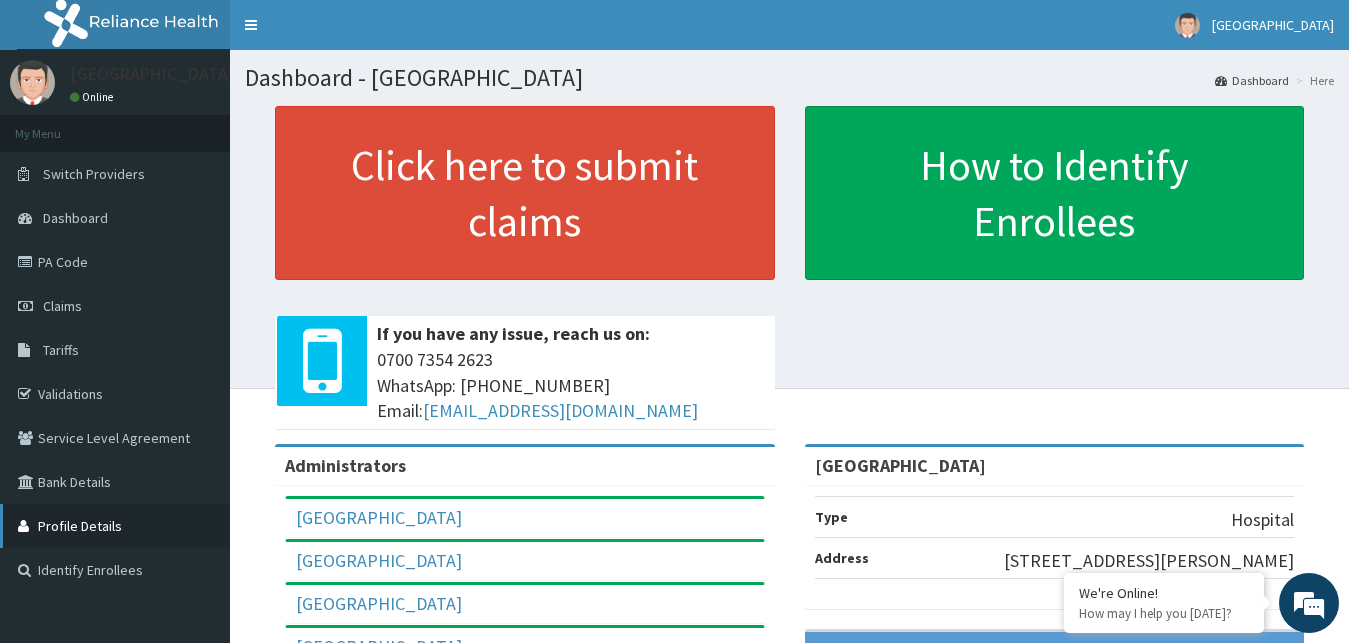 scroll, scrollTop: 0, scrollLeft: 0, axis: both 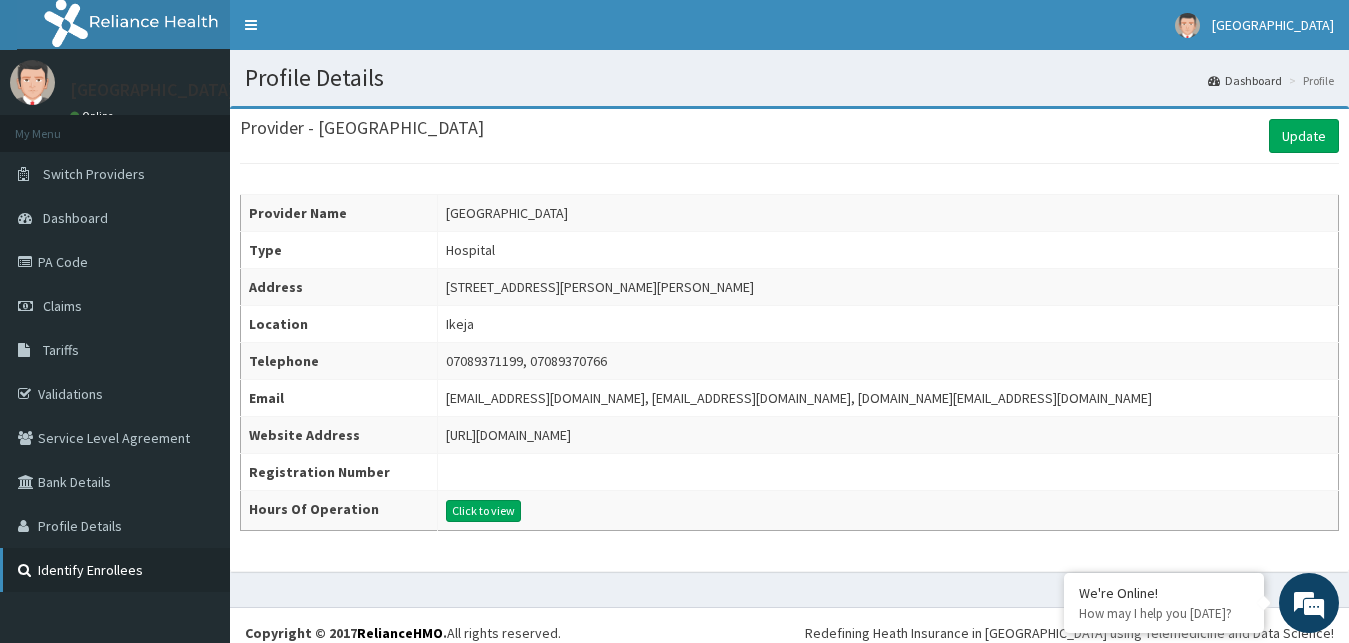 click on "Identify Enrollees" at bounding box center [115, 570] 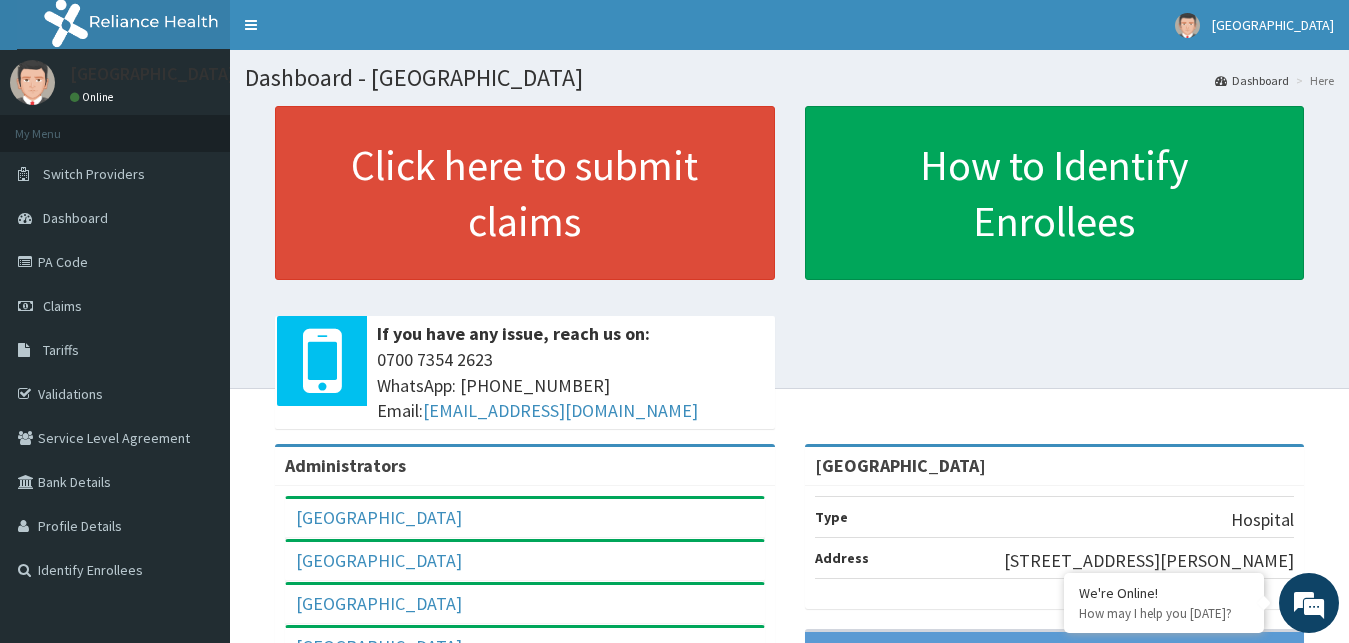 scroll, scrollTop: 0, scrollLeft: 0, axis: both 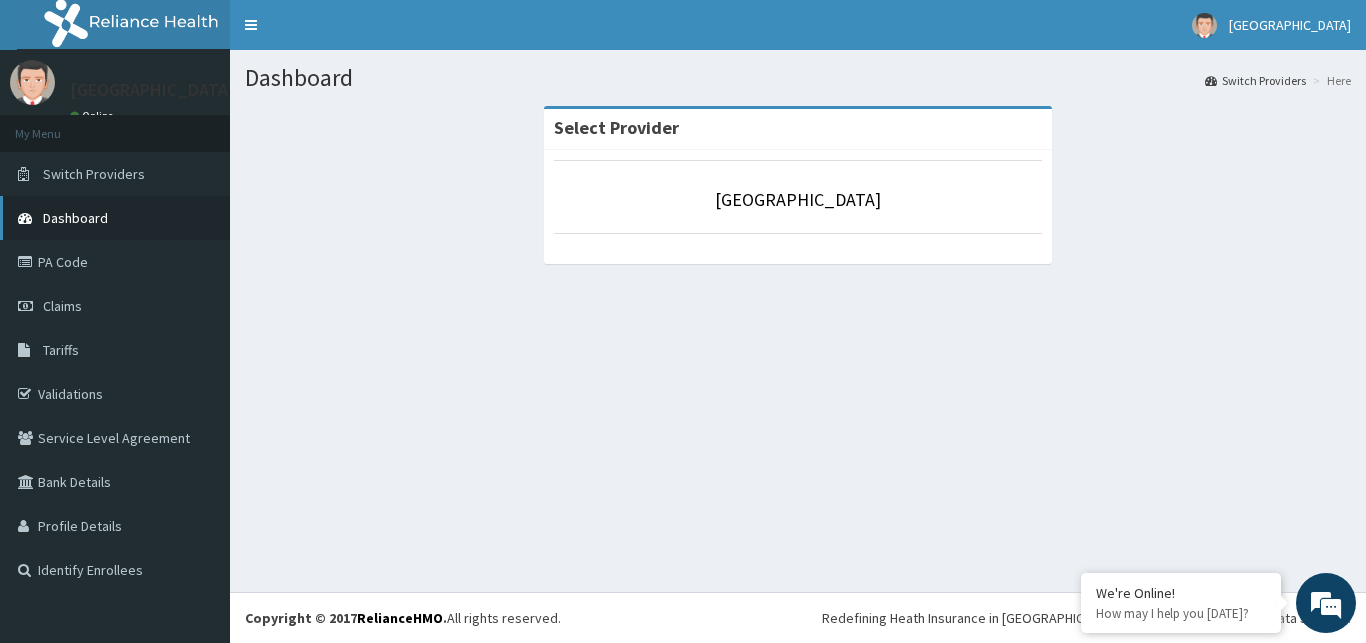 click on "Dashboard" at bounding box center (75, 218) 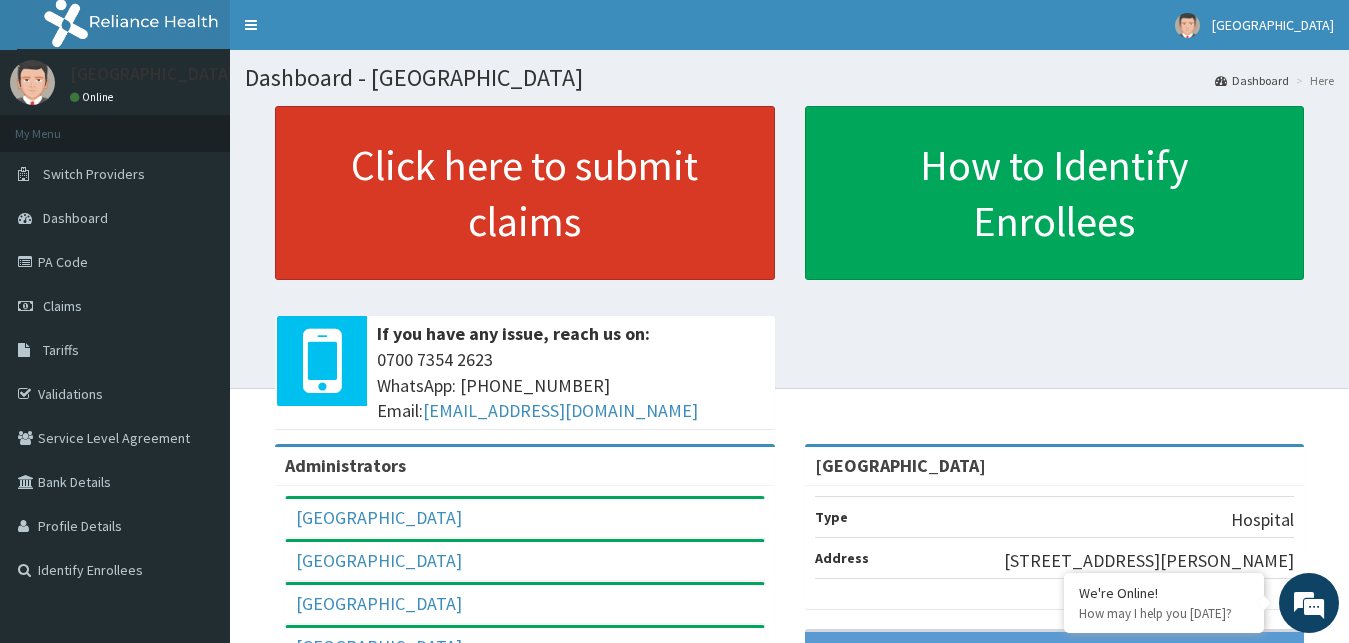 scroll, scrollTop: 0, scrollLeft: 0, axis: both 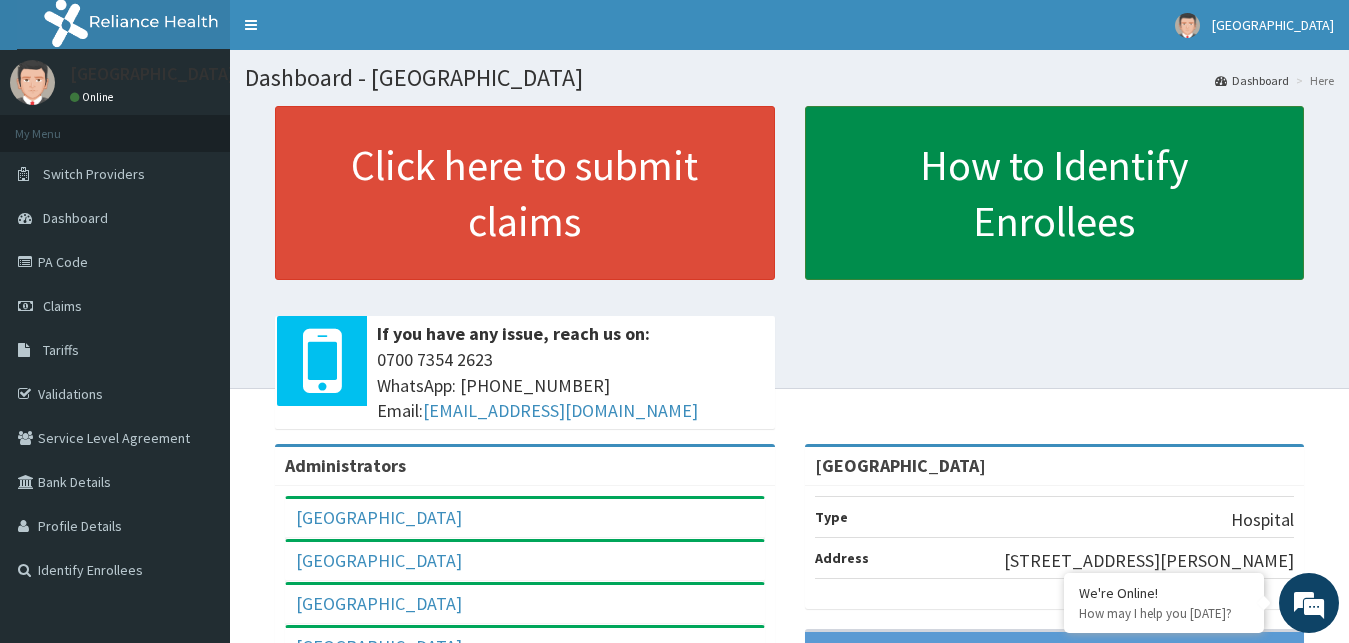 click on "How to Identify Enrollees" at bounding box center [1055, 193] 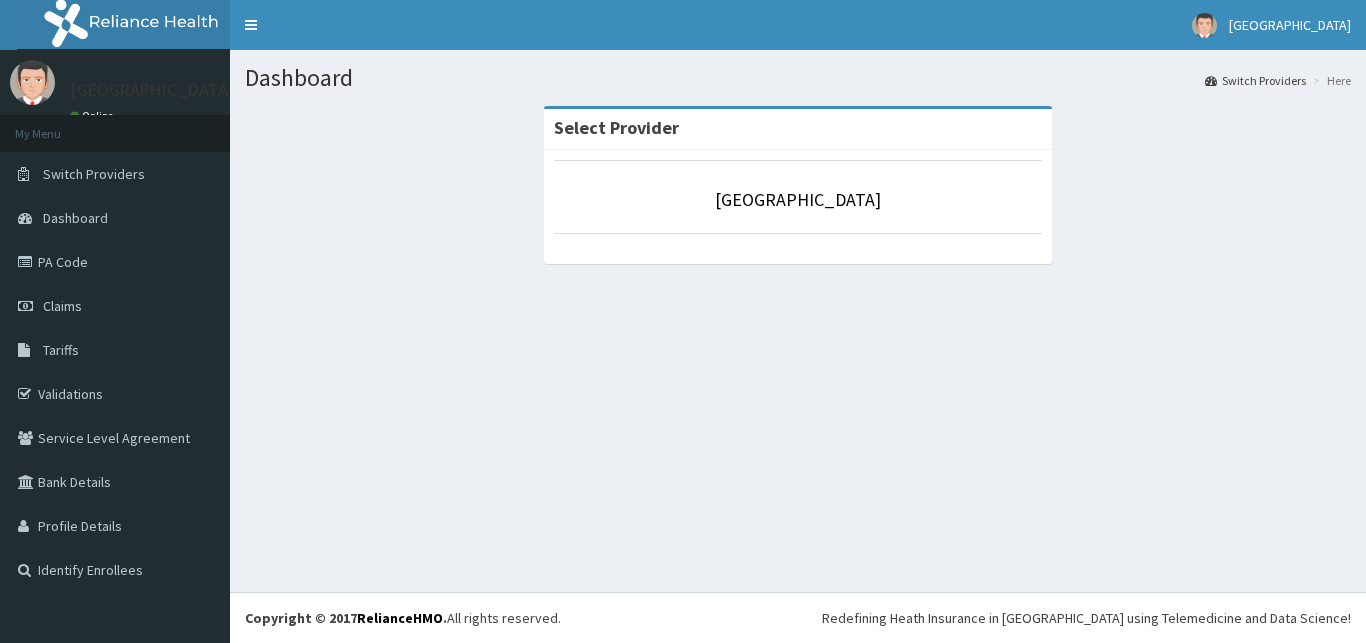scroll, scrollTop: 0, scrollLeft: 0, axis: both 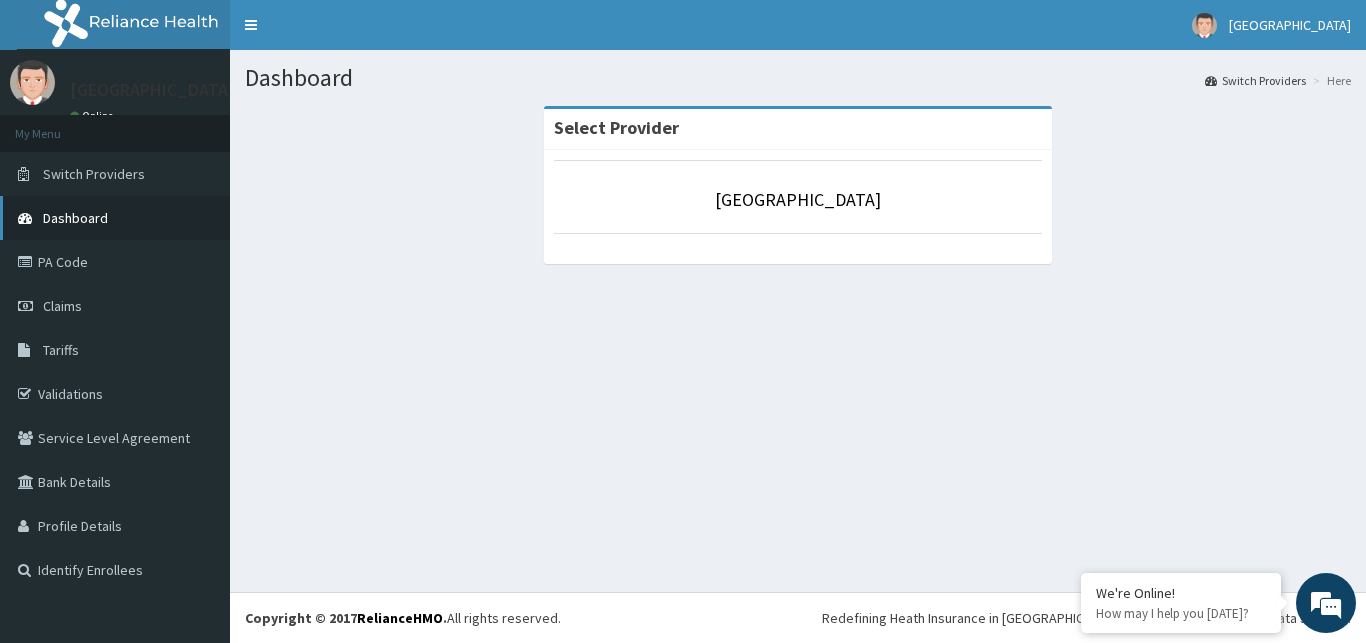 click on "Dashboard" at bounding box center [75, 218] 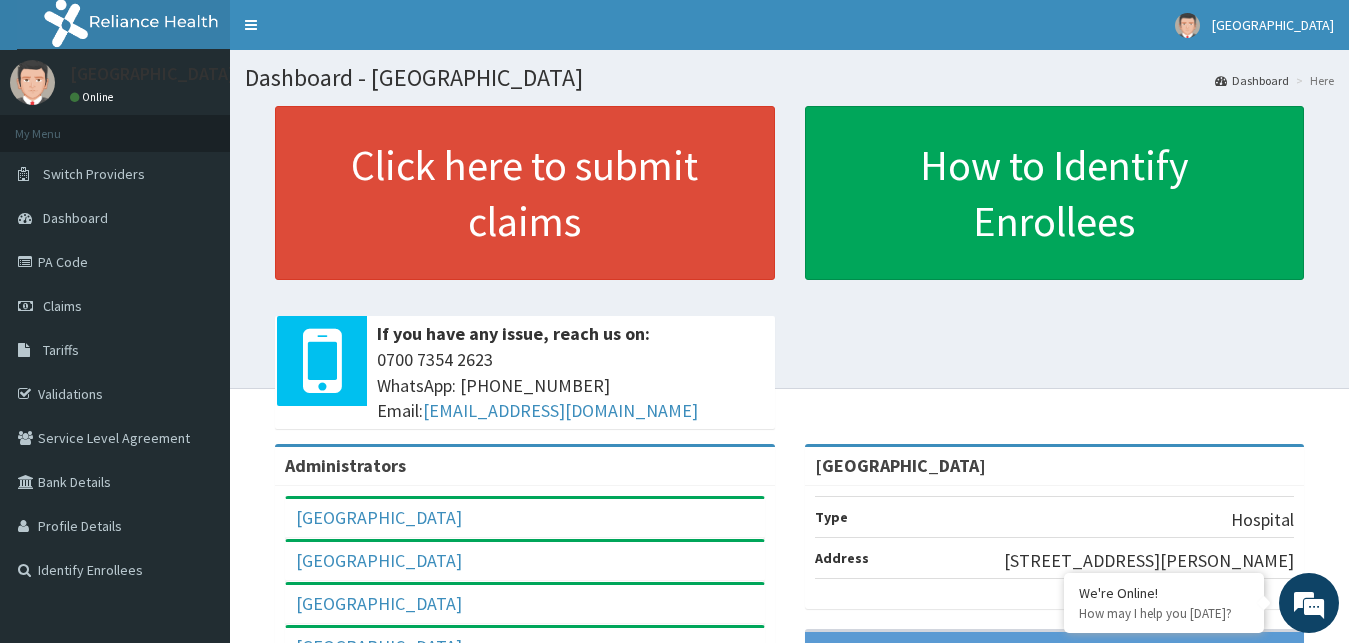 scroll, scrollTop: 0, scrollLeft: 0, axis: both 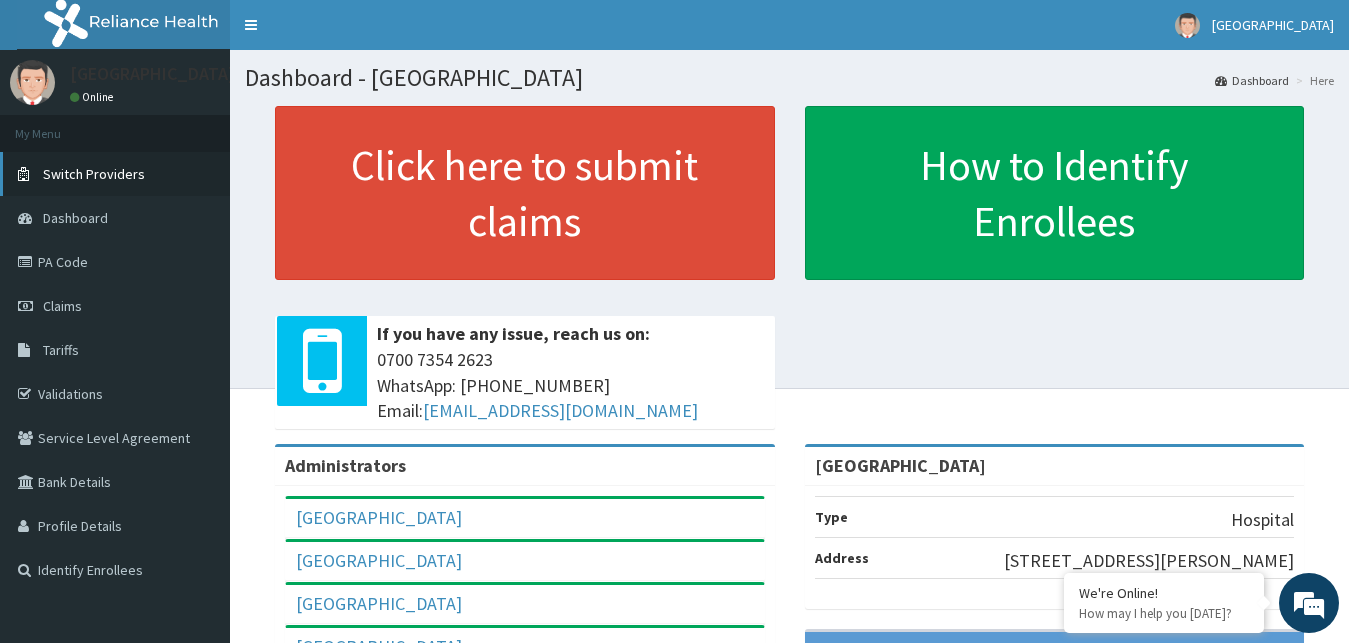 click on "Switch Providers" at bounding box center (94, 174) 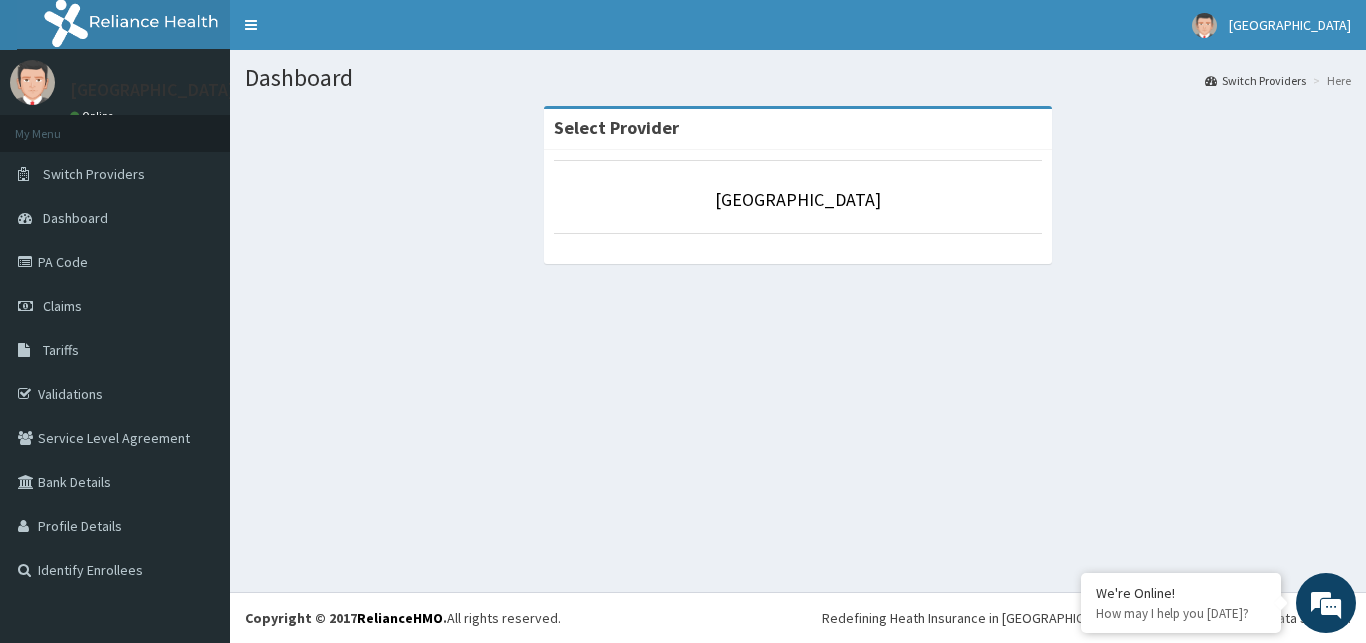 scroll, scrollTop: 0, scrollLeft: 0, axis: both 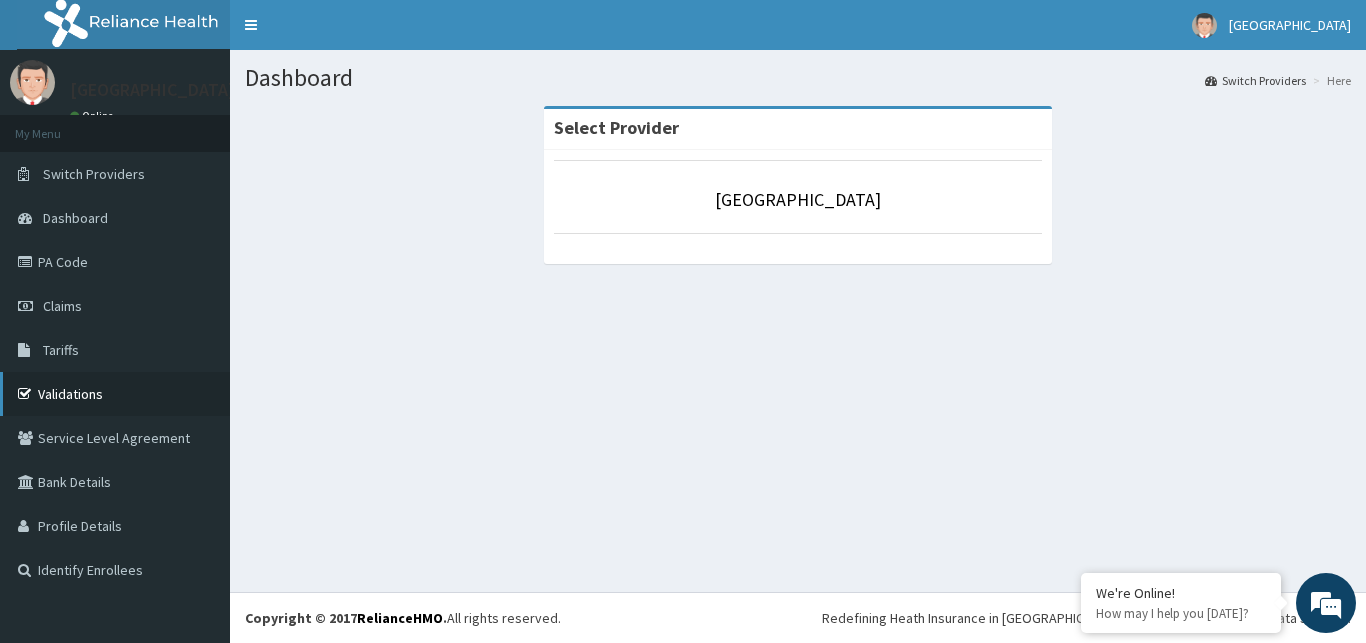 click on "Validations" at bounding box center (115, 394) 